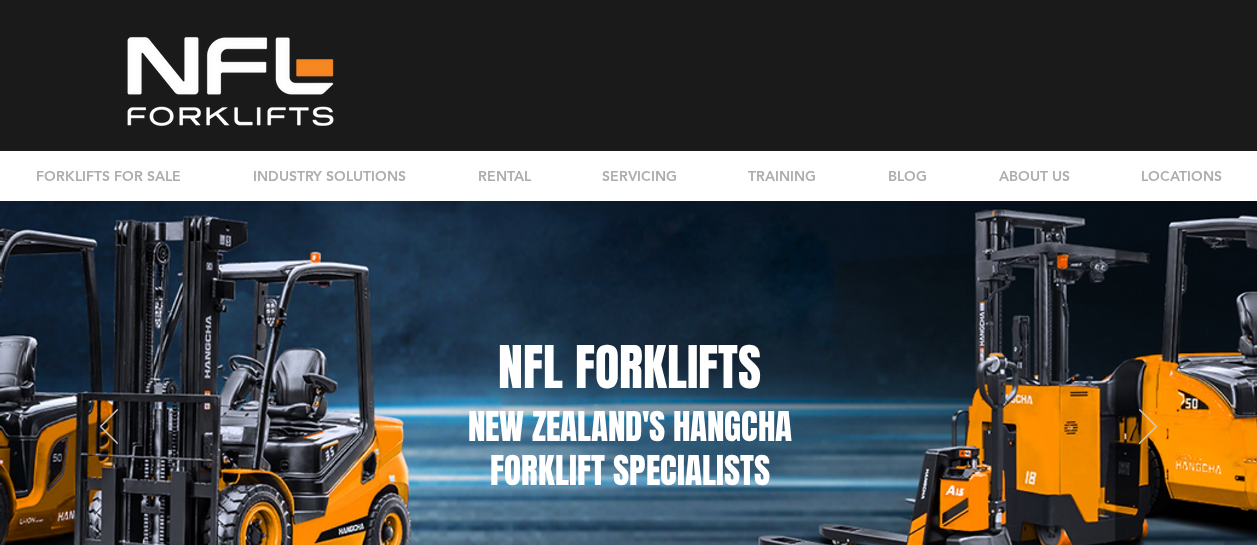 scroll, scrollTop: 0, scrollLeft: 0, axis: both 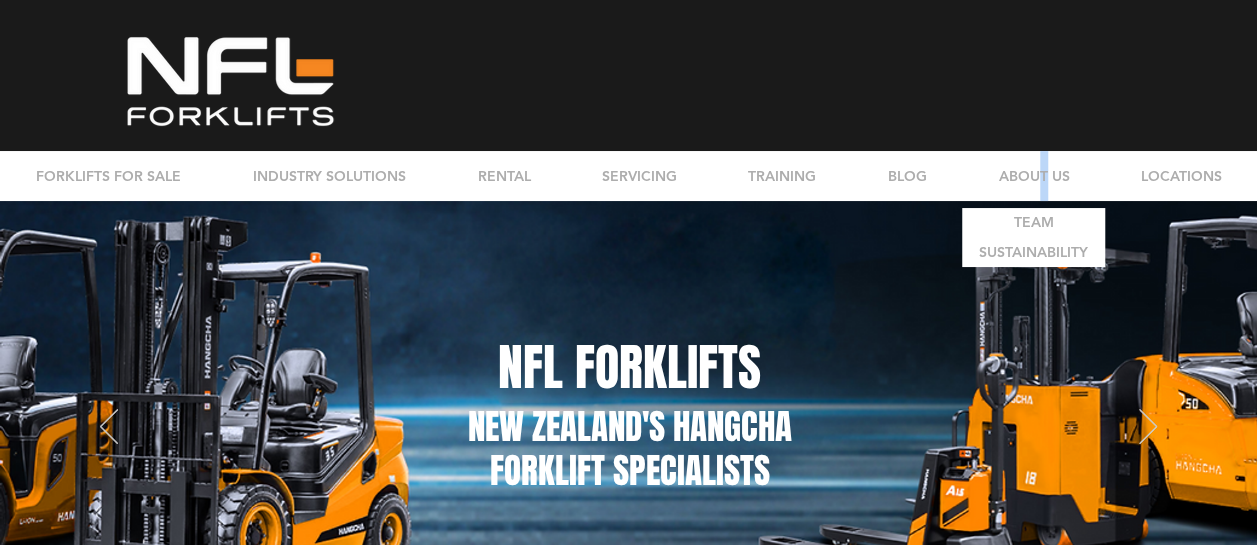 click on "ABOUT US" at bounding box center (1034, 176) 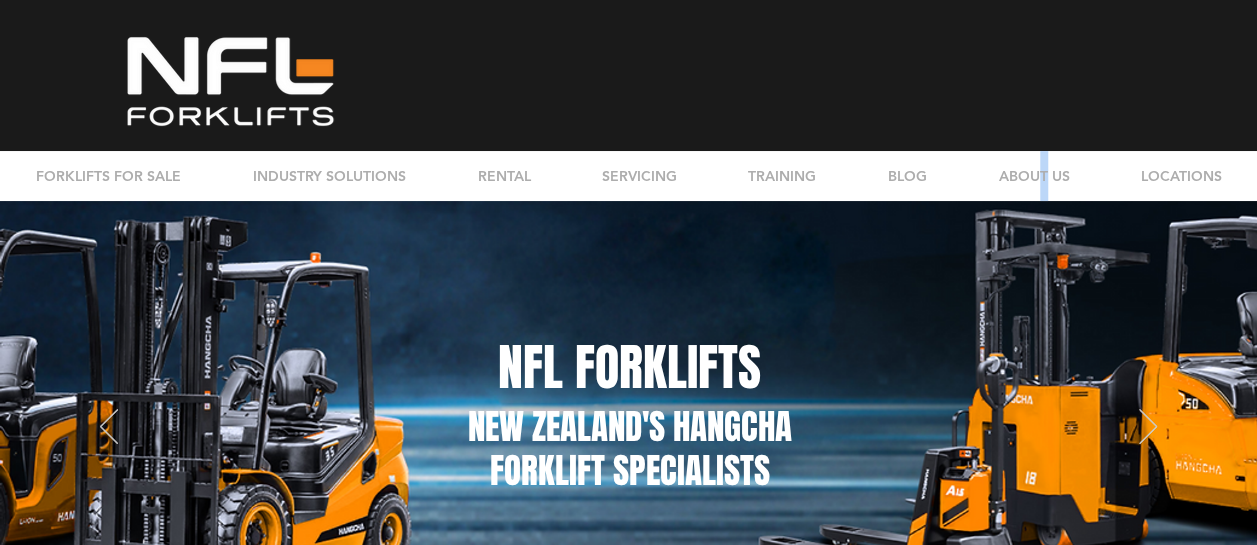 drag, startPoint x: 1042, startPoint y: 168, endPoint x: 1027, endPoint y: 222, distance: 56.044624 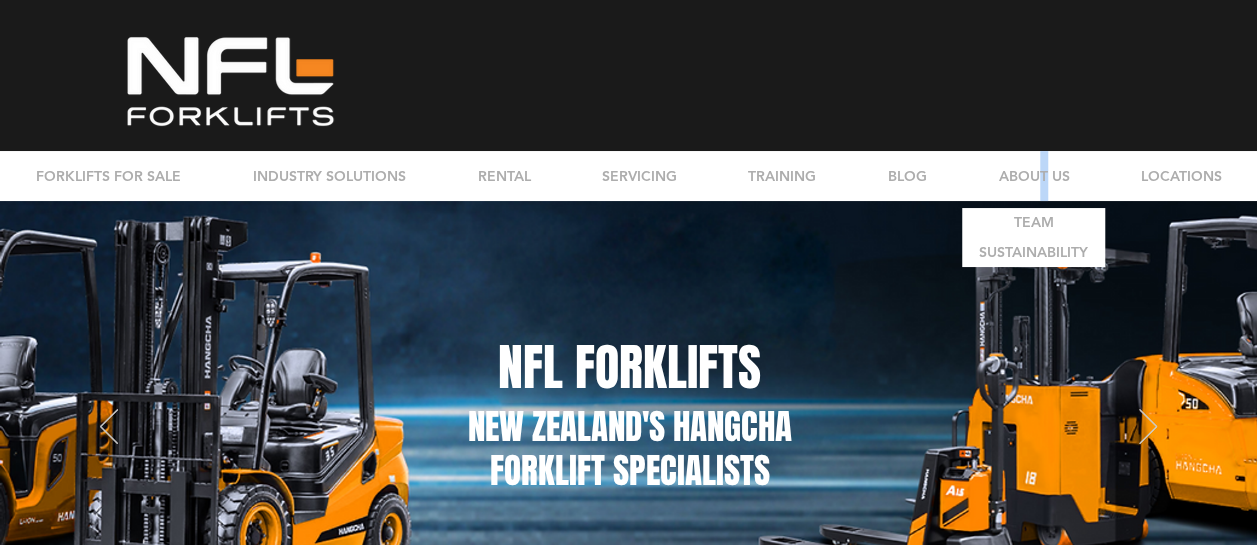 click at bounding box center (628, 428) 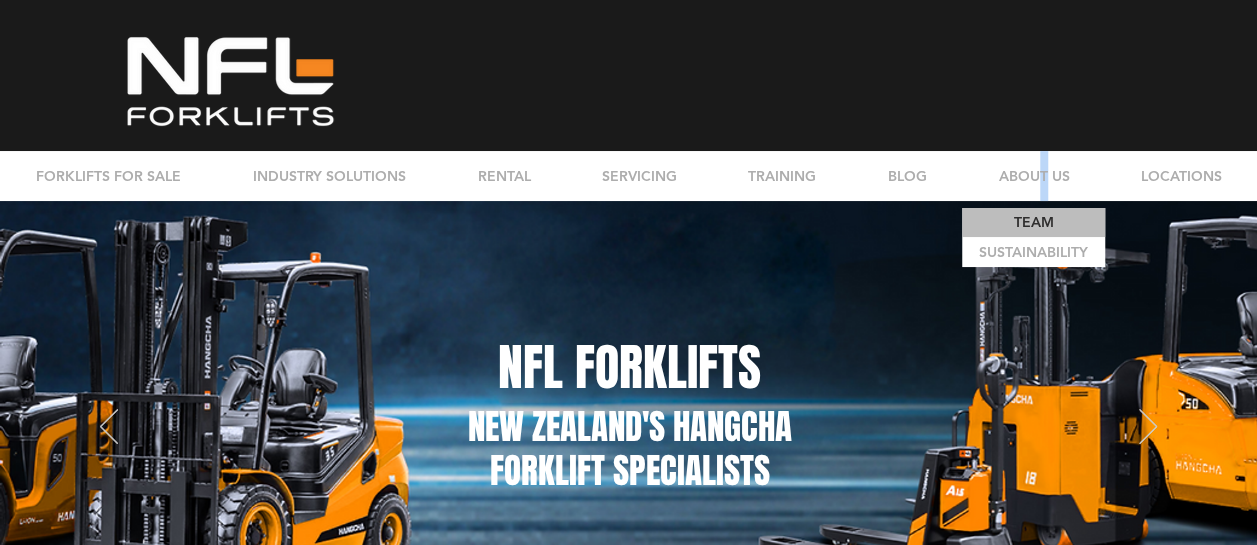 click on "TEAM" at bounding box center (1034, 222) 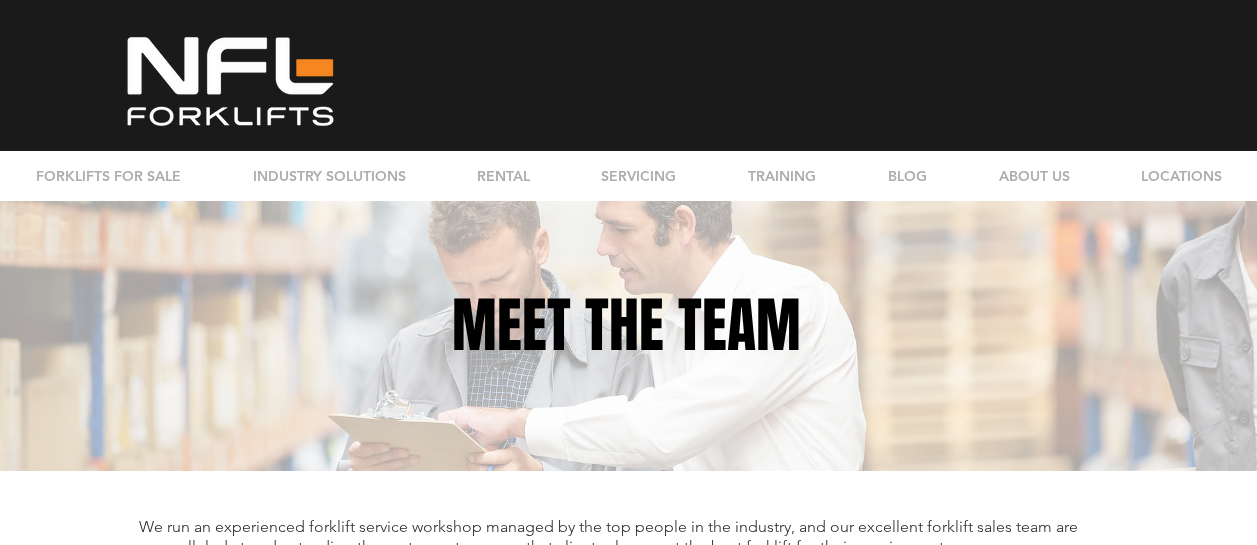 scroll, scrollTop: 0, scrollLeft: 0, axis: both 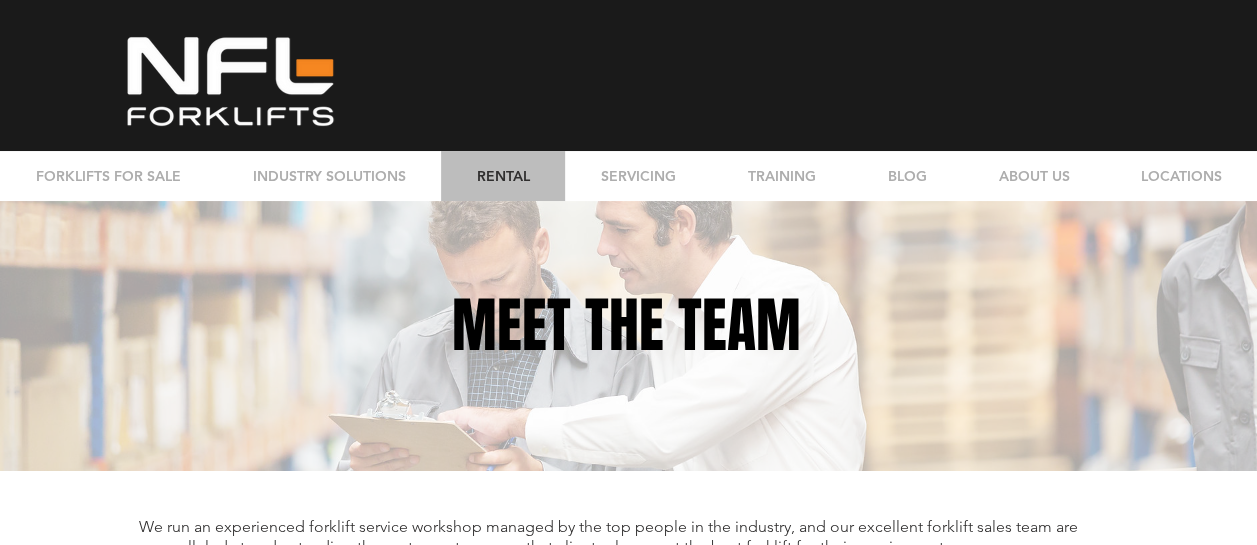 click on "RENTAL" at bounding box center (503, 176) 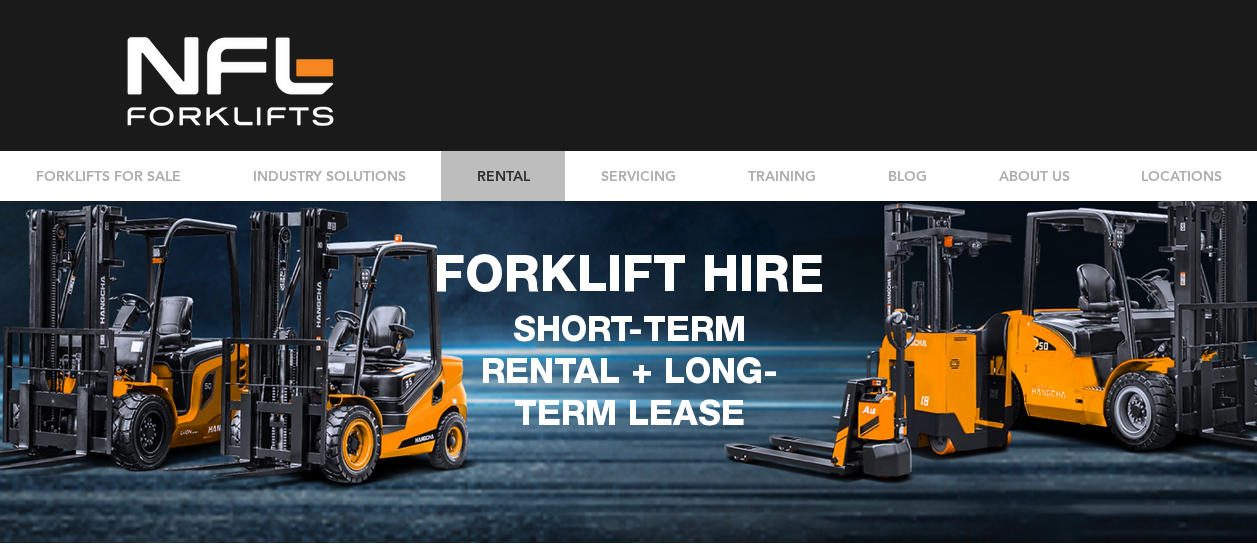 scroll, scrollTop: 100, scrollLeft: 0, axis: vertical 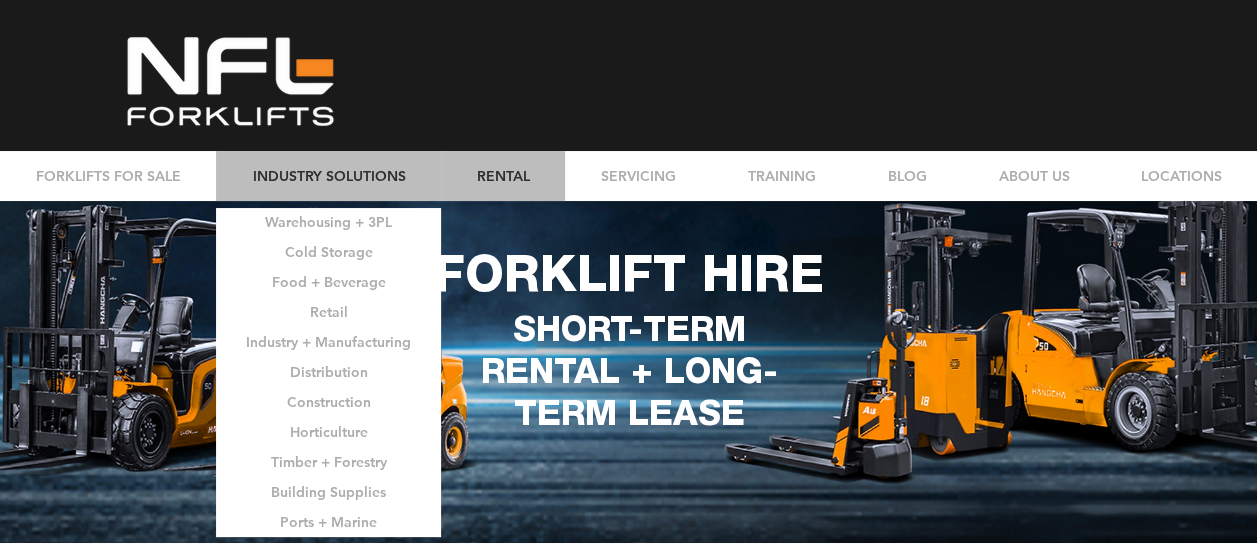 click on "INDUSTRY SOLUTIONS" at bounding box center (329, 176) 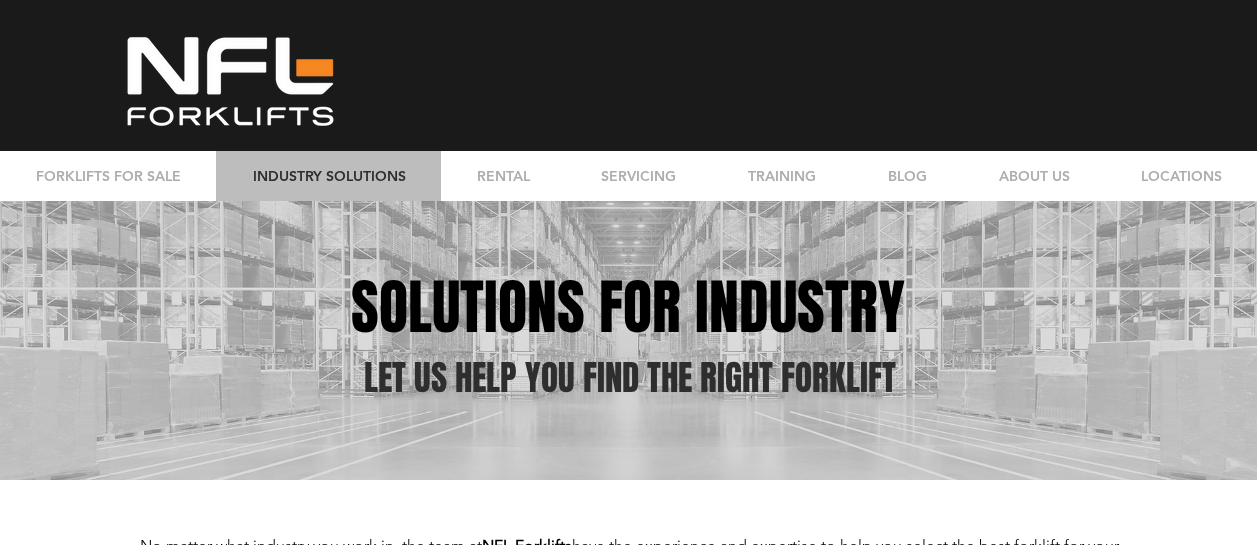 scroll, scrollTop: 0, scrollLeft: 0, axis: both 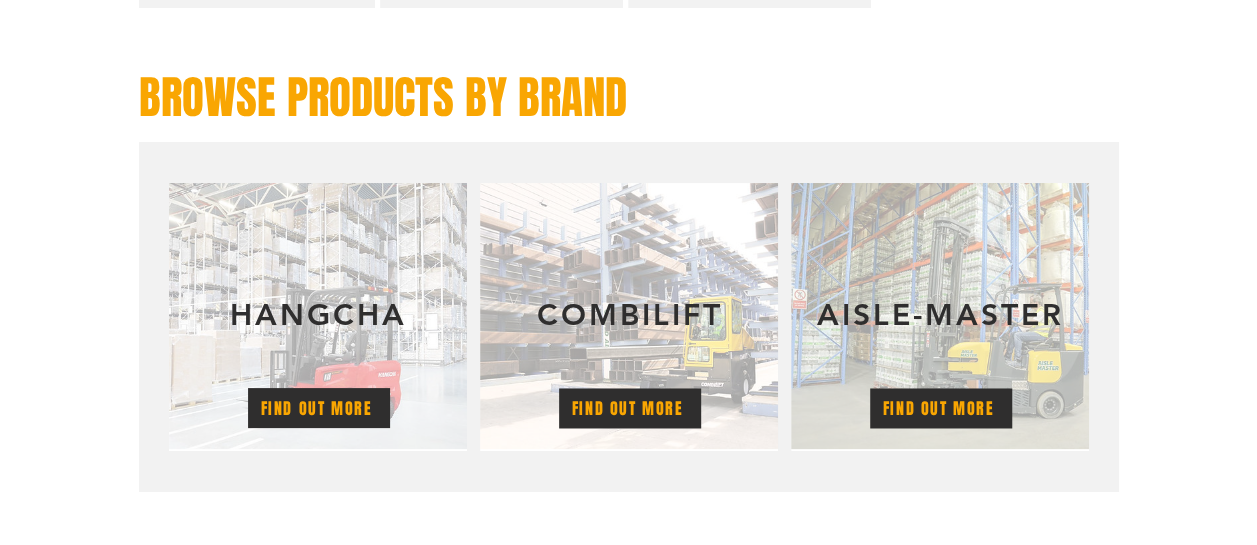 click on "HANGCHA" at bounding box center (318, 315) 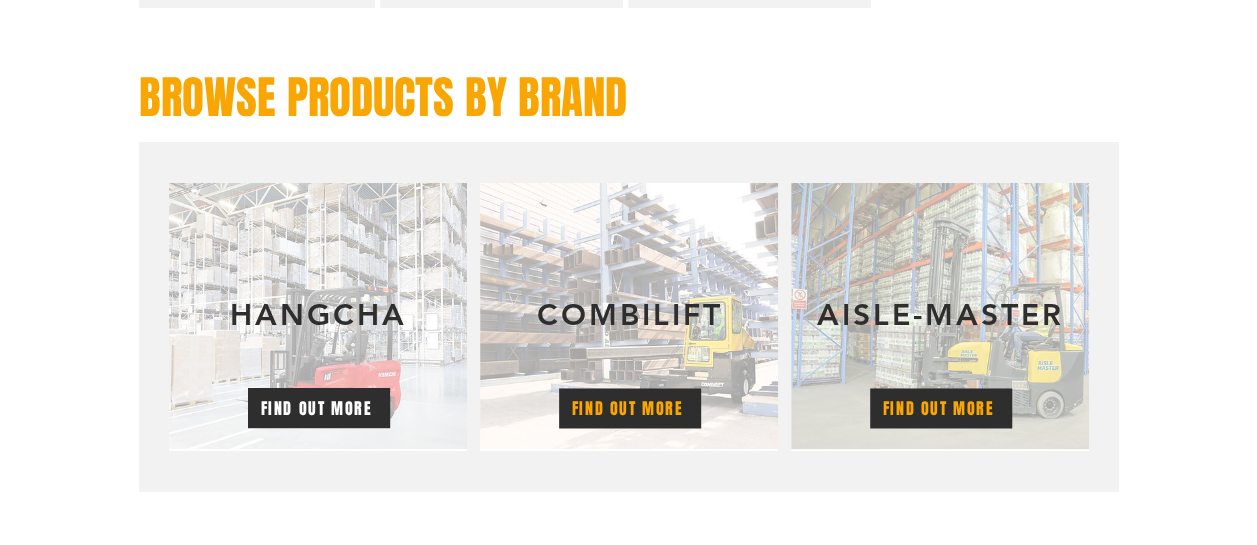 click on "FIND OUT MORE" at bounding box center [317, 408] 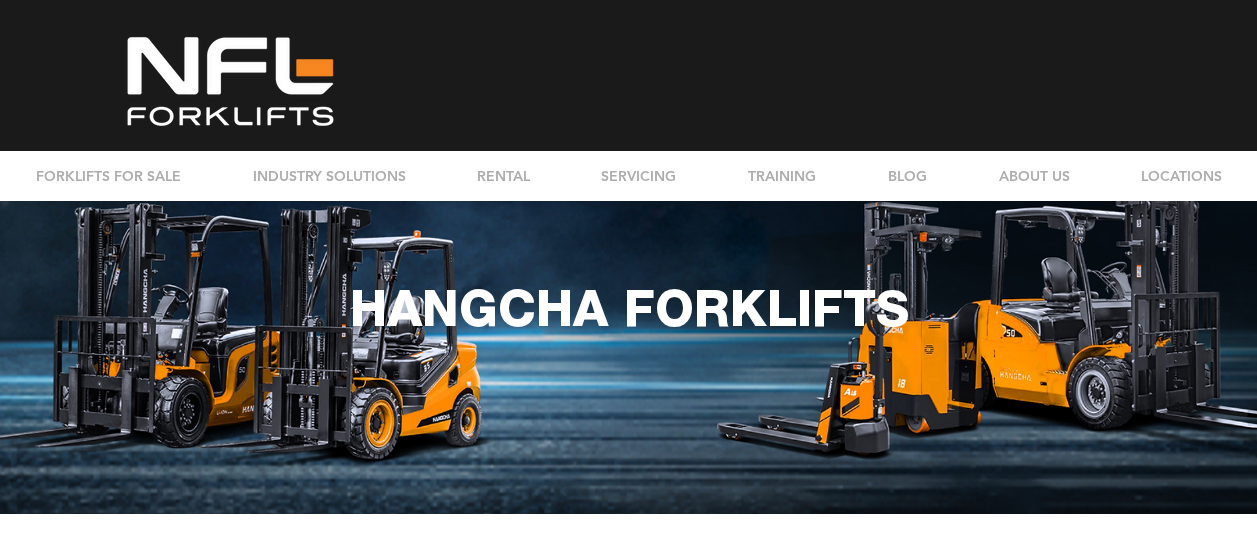 scroll, scrollTop: 0, scrollLeft: 0, axis: both 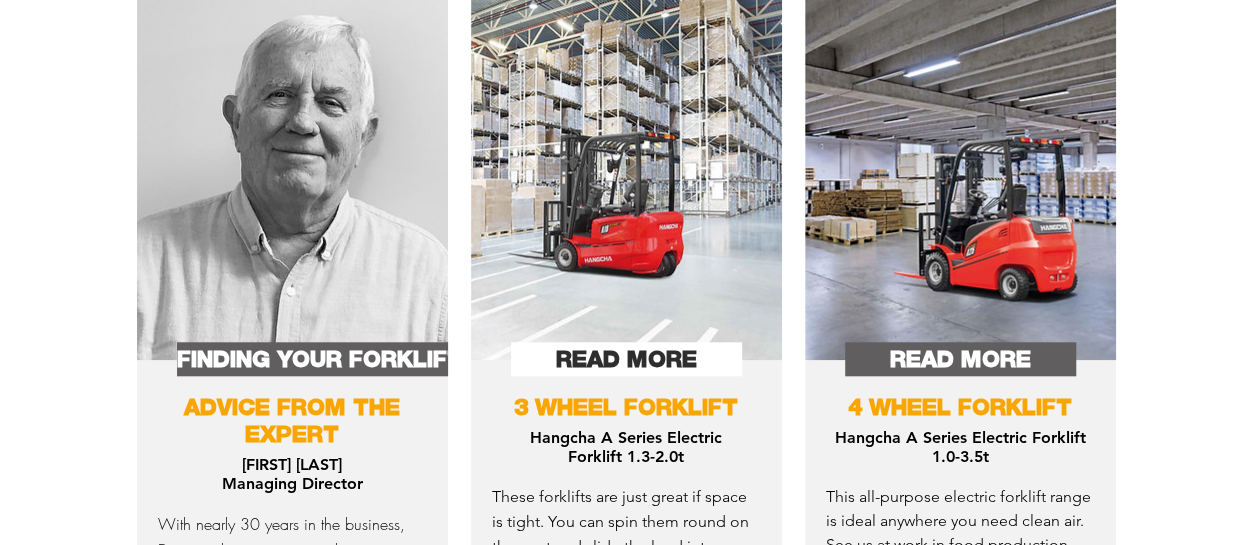 click on "READ MORE" at bounding box center [626, 359] 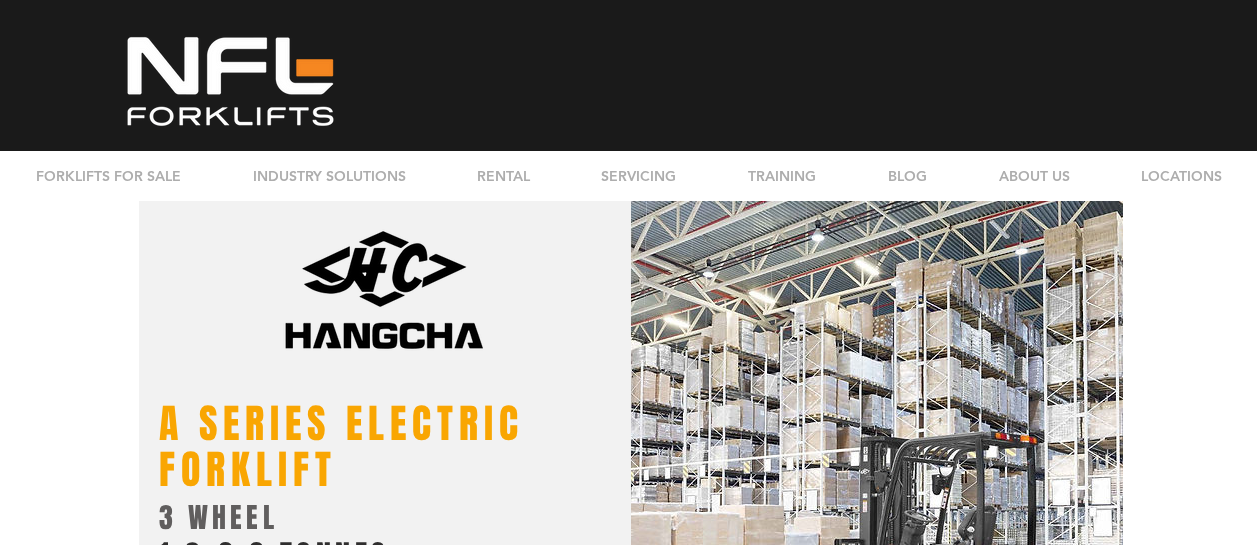scroll, scrollTop: 80, scrollLeft: 0, axis: vertical 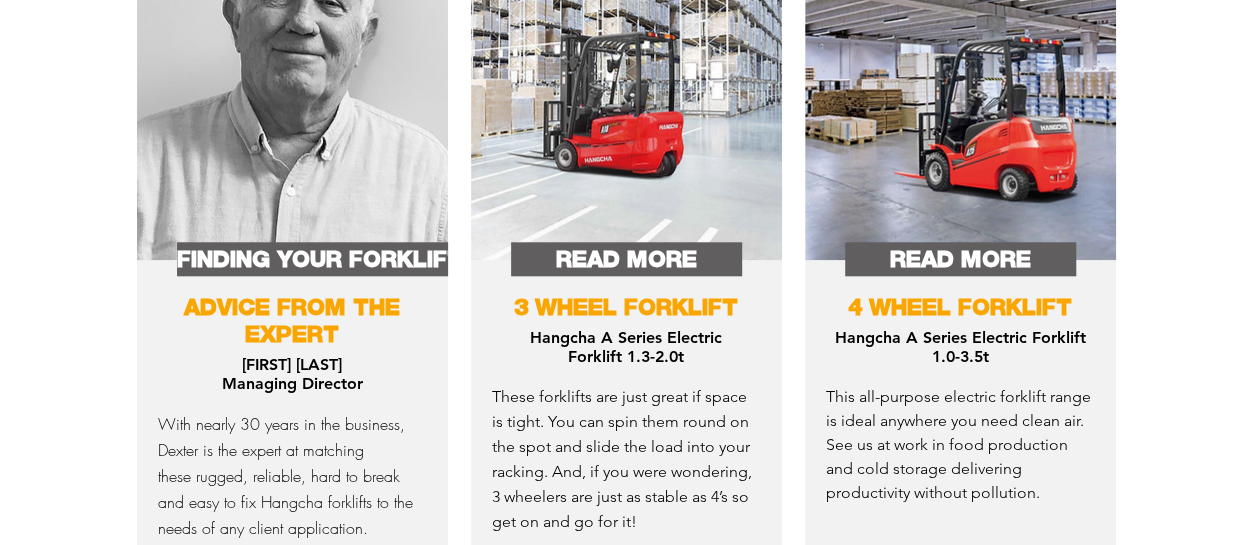click at bounding box center (960, 66) 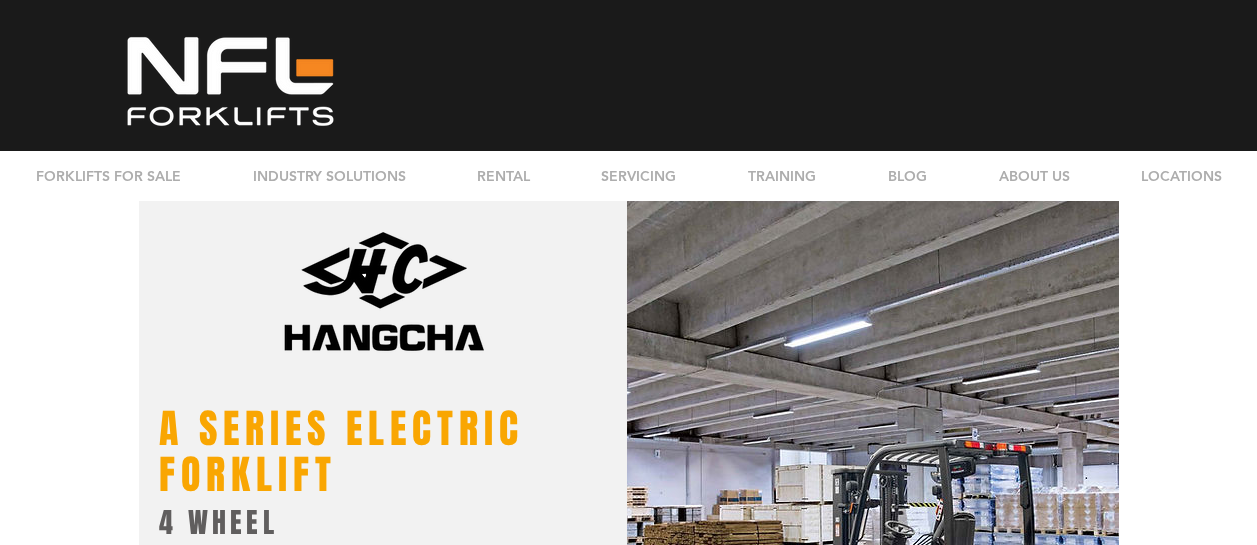 scroll, scrollTop: 90, scrollLeft: 0, axis: vertical 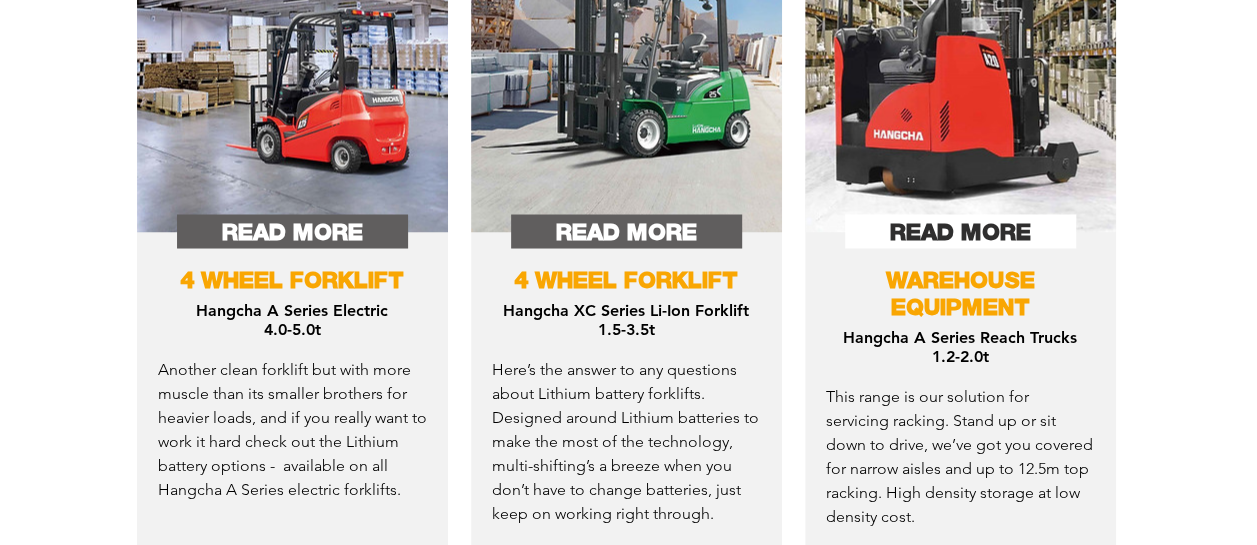 click on "READ MORE" at bounding box center [960, 231] 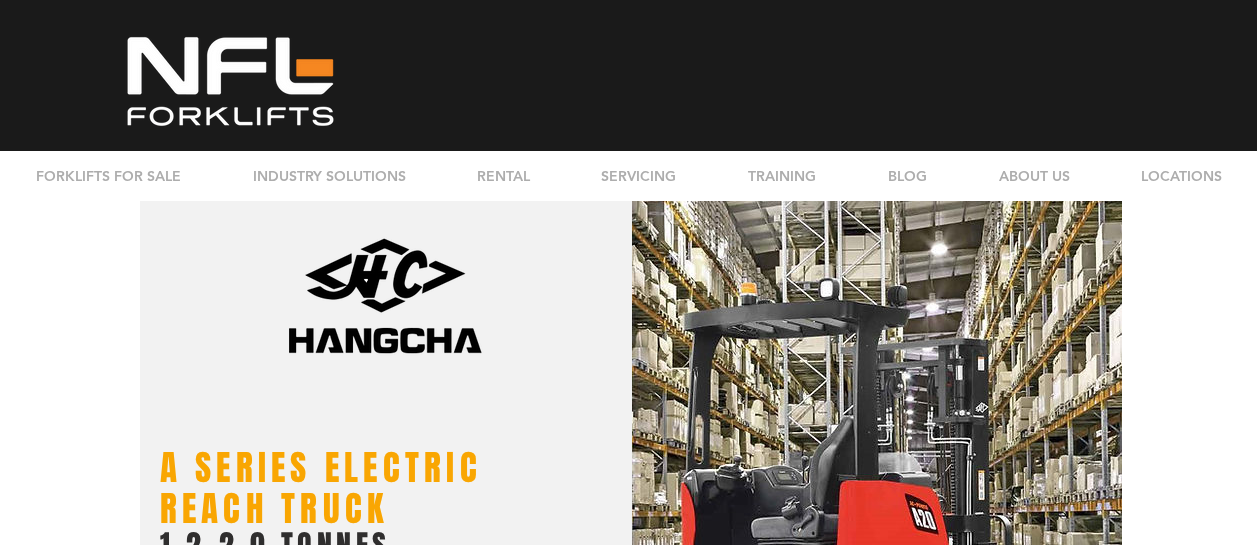 scroll, scrollTop: 181, scrollLeft: 0, axis: vertical 